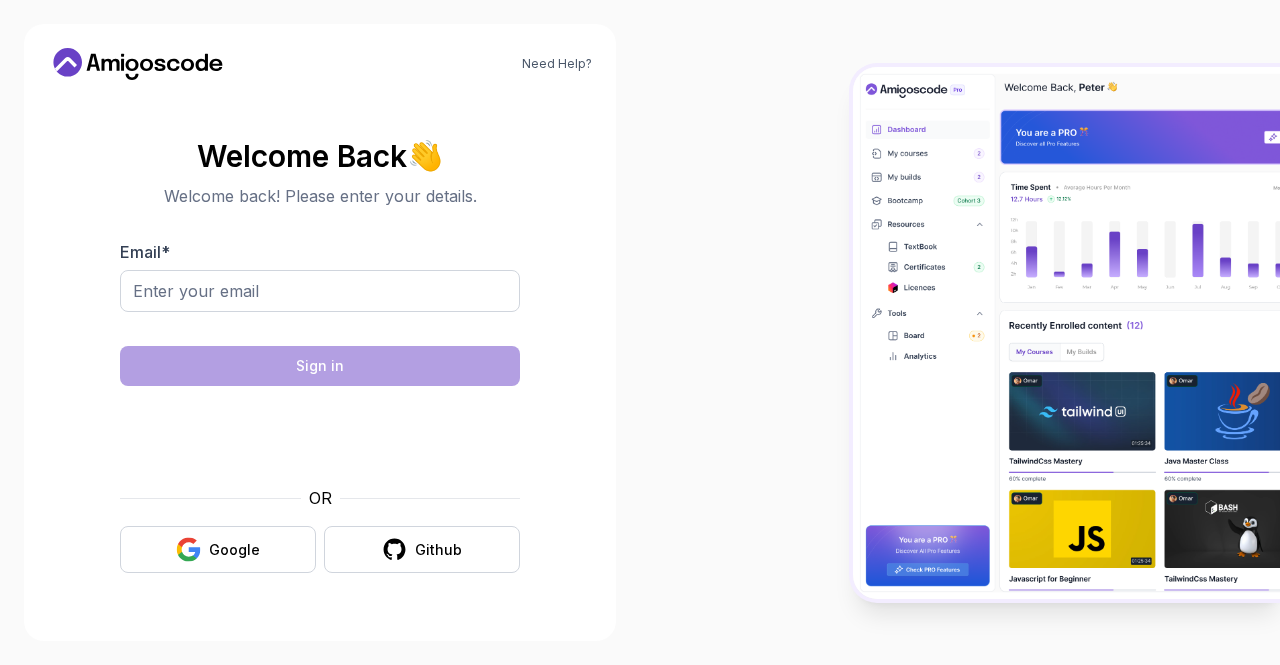 scroll, scrollTop: 0, scrollLeft: 0, axis: both 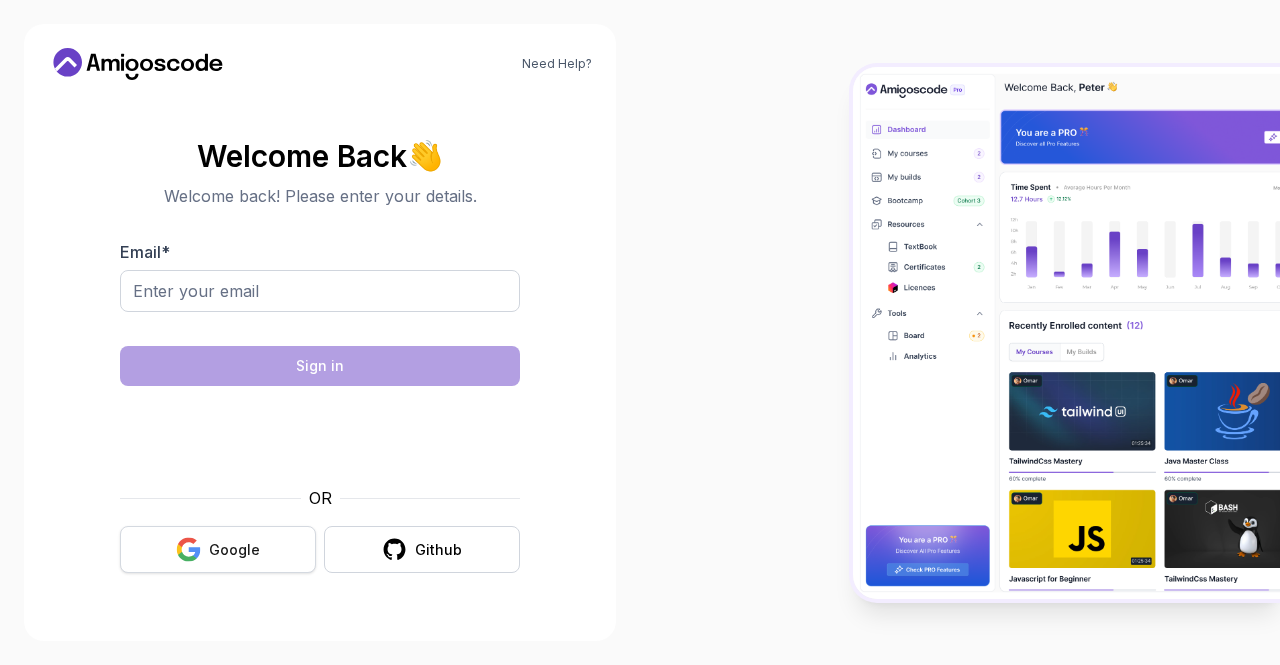 click on "Google" at bounding box center (234, 550) 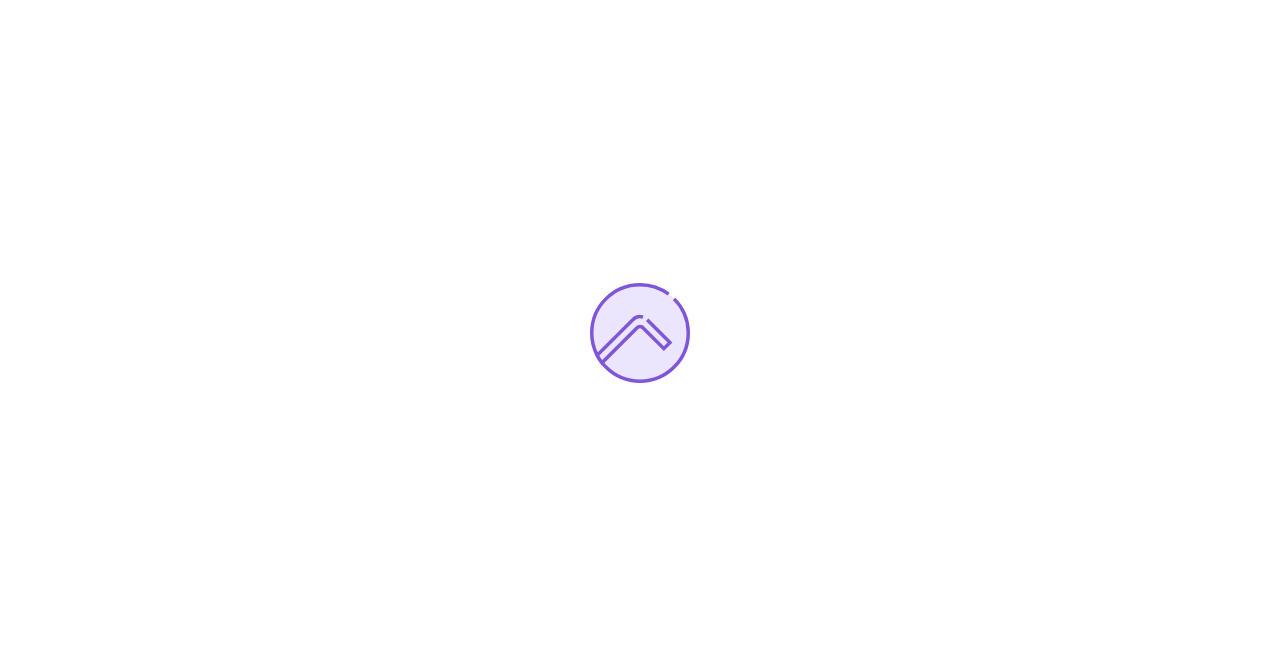 scroll, scrollTop: 0, scrollLeft: 0, axis: both 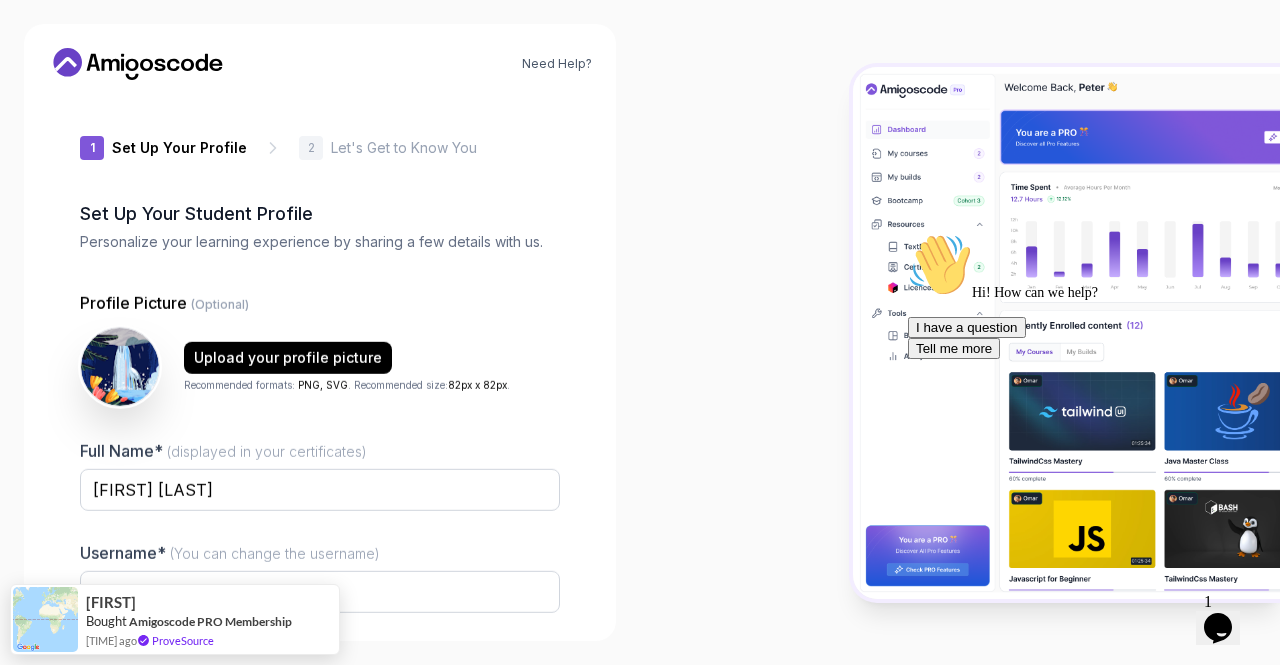 type on "[USERNAME]" 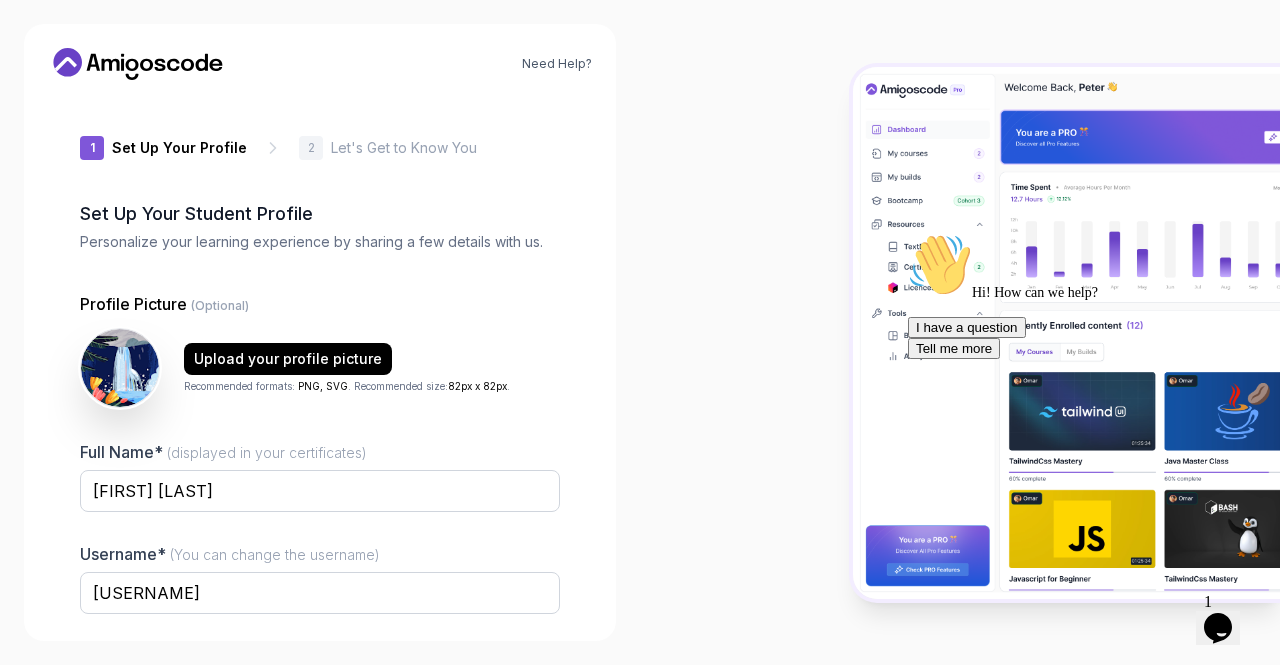 scroll, scrollTop: 167, scrollLeft: 0, axis: vertical 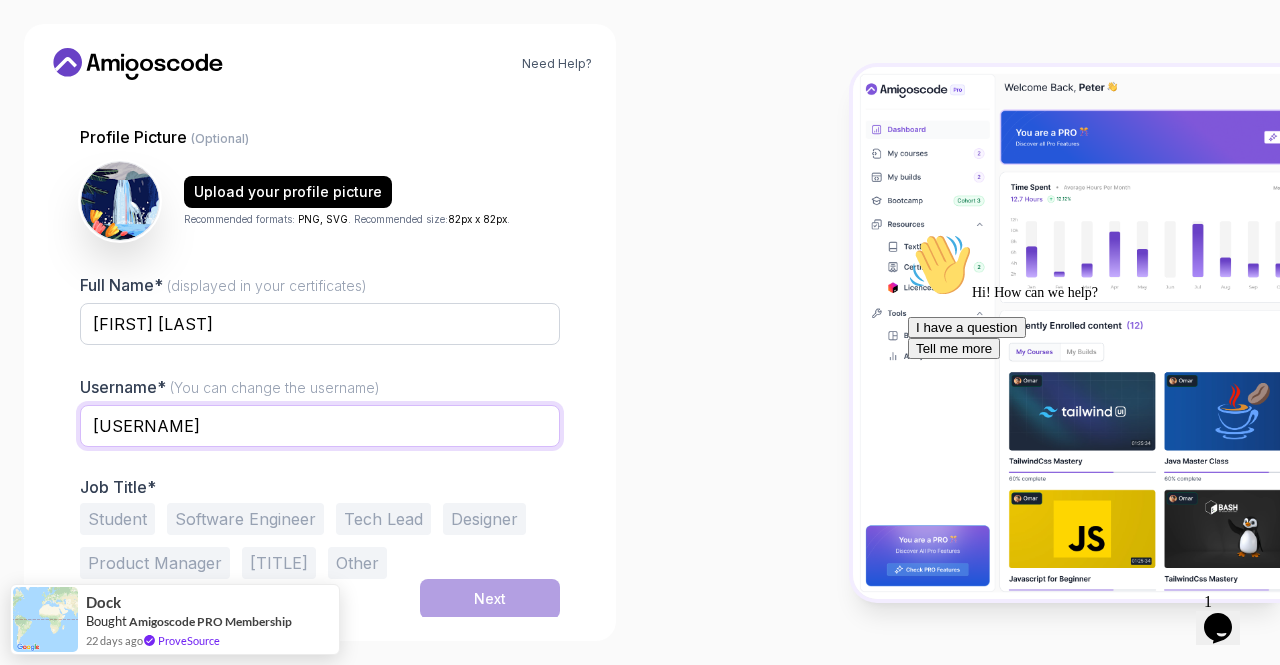 click on "[USERNAME]" at bounding box center [320, 426] 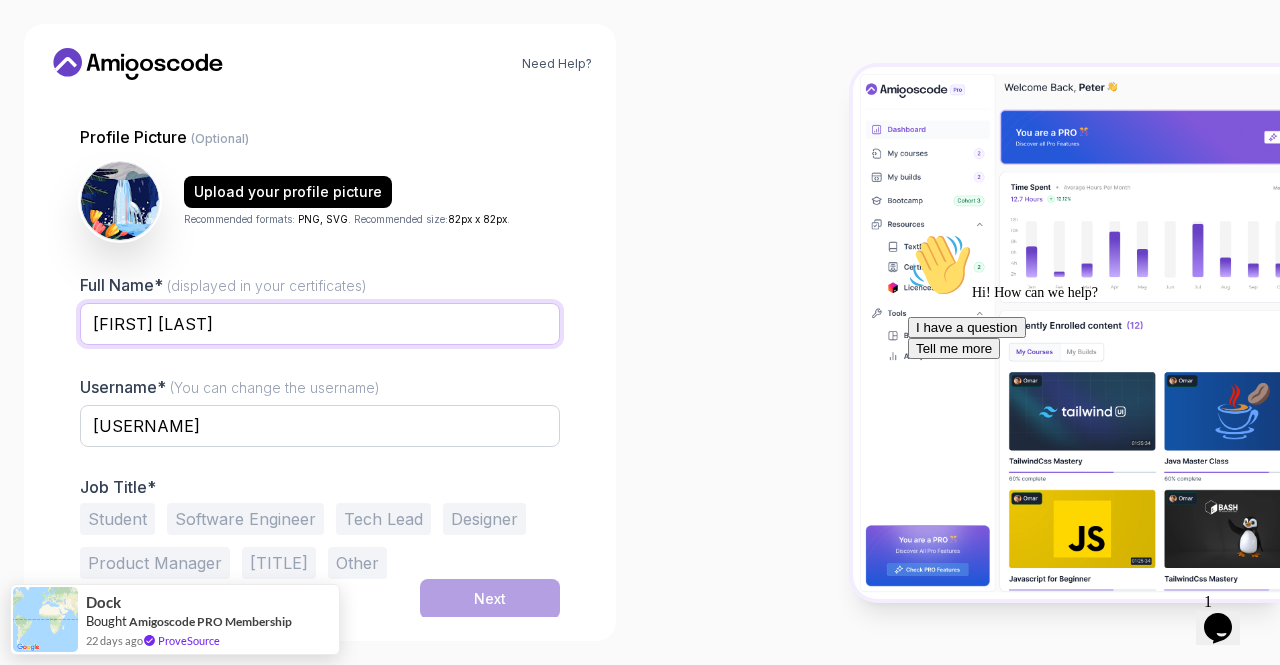 click on "[FIRST] [LAST]" at bounding box center [320, 324] 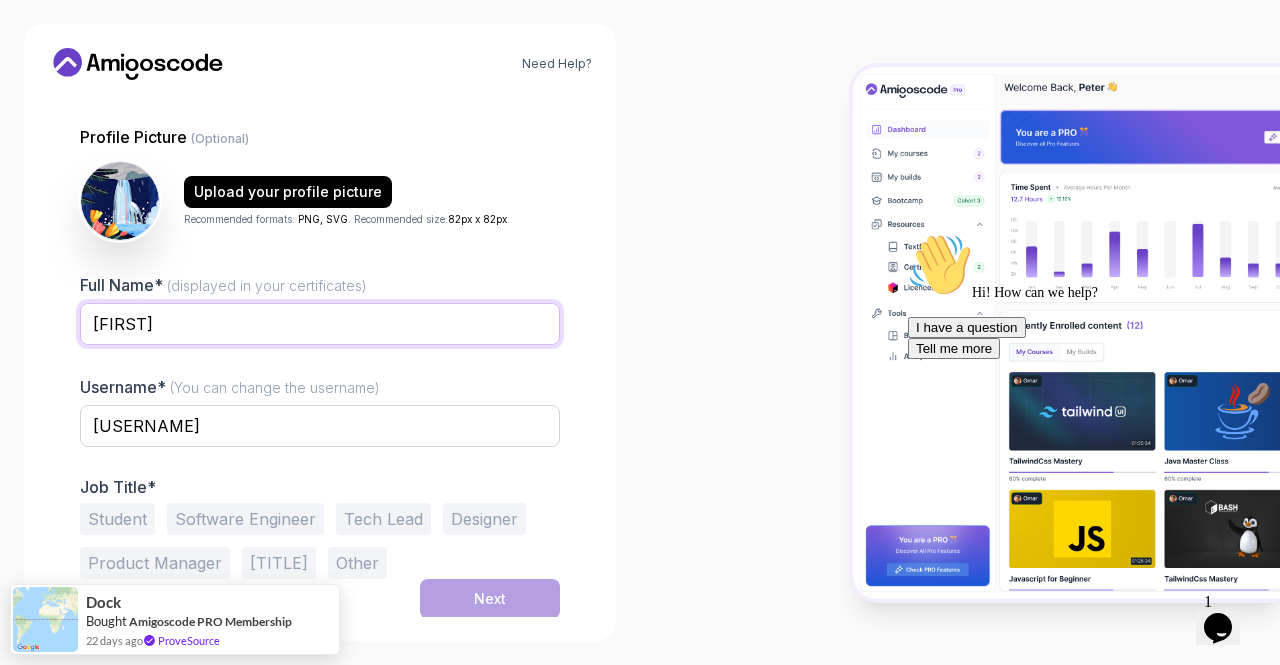 type on "[FIRST]" 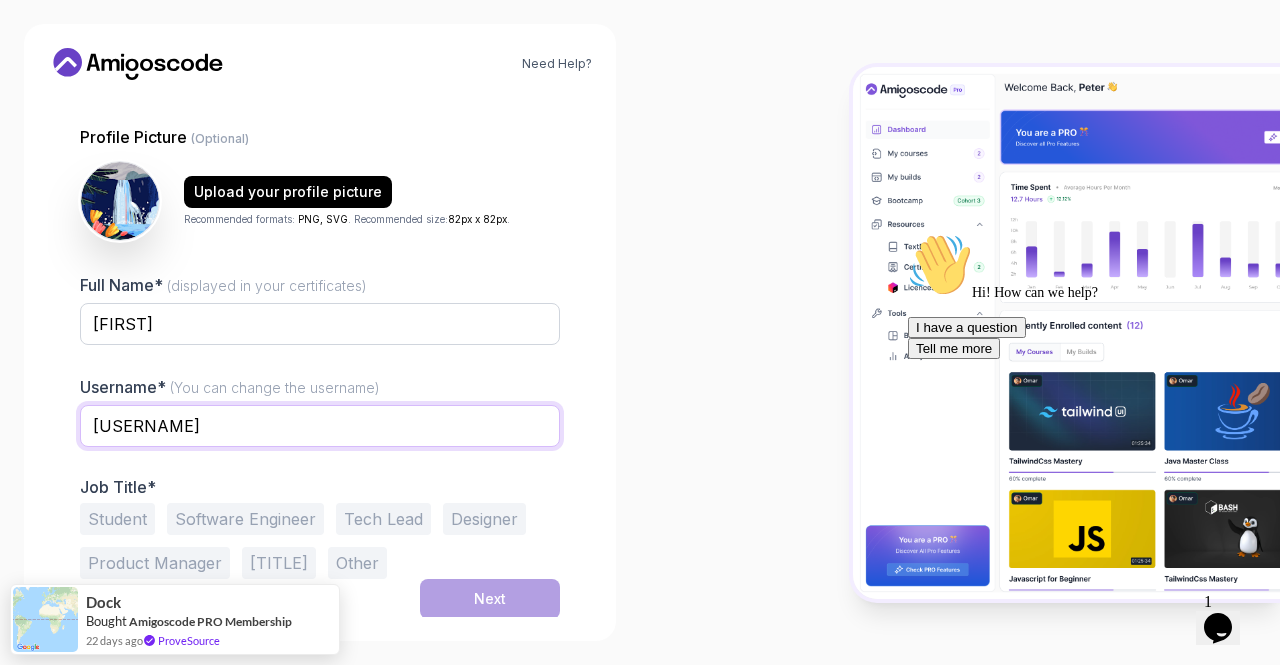 click on "[USERNAME]" at bounding box center (320, 426) 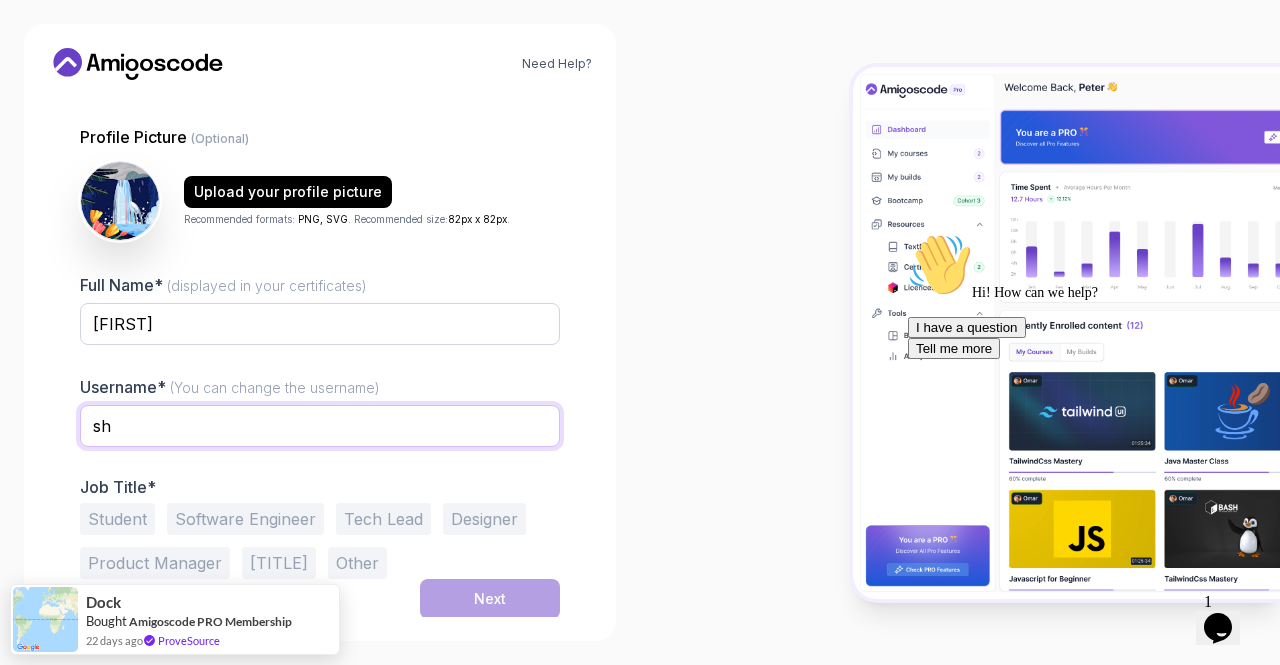type on "s" 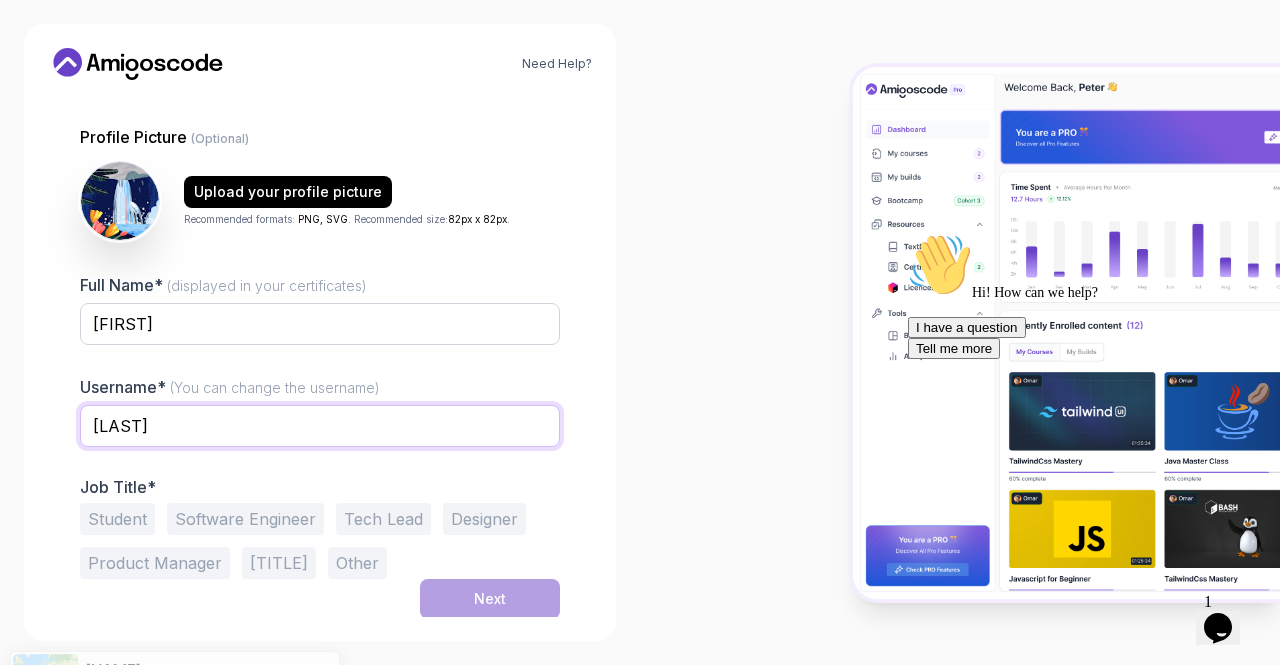 type on "[LAST]" 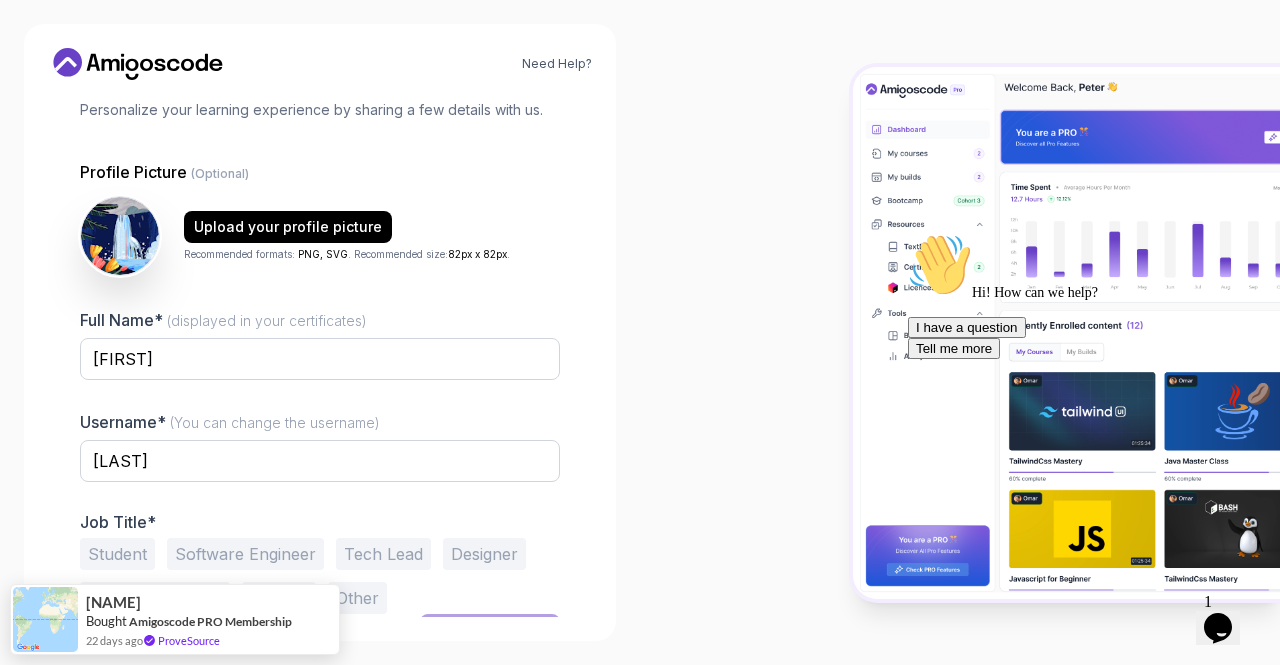 scroll, scrollTop: 167, scrollLeft: 0, axis: vertical 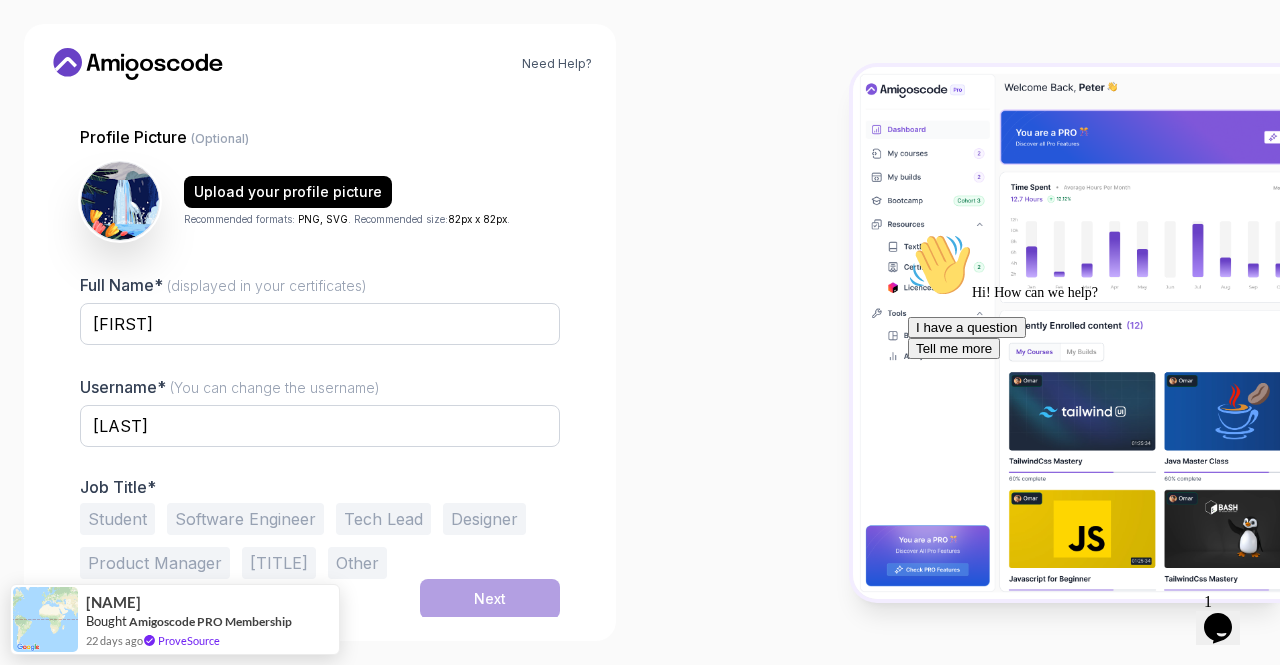 click on "Software Engineer" at bounding box center [245, 519] 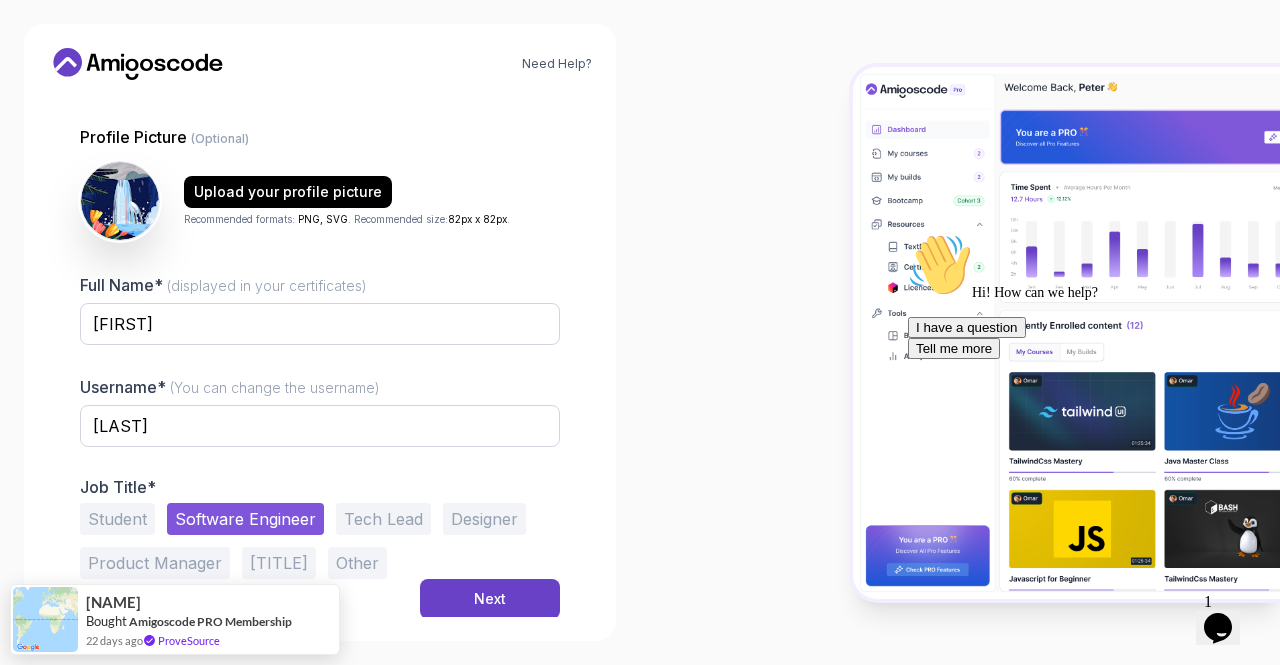 click on "Product Manager" at bounding box center (155, 563) 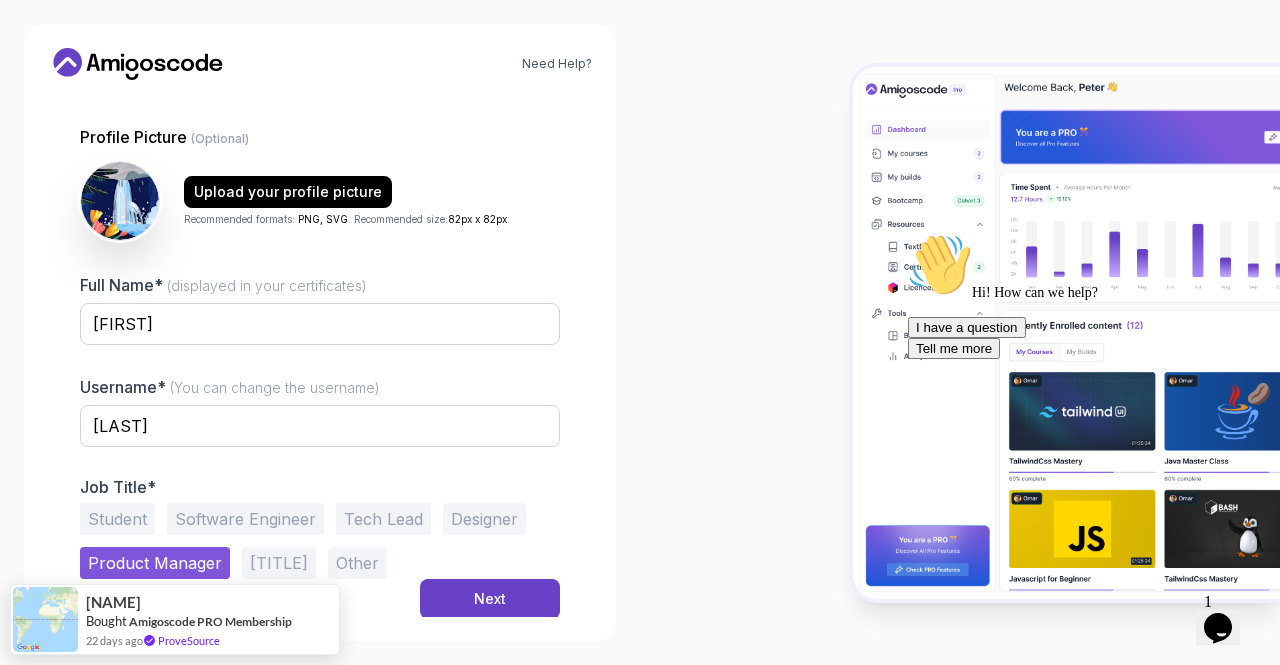click on "Designer" at bounding box center [484, 519] 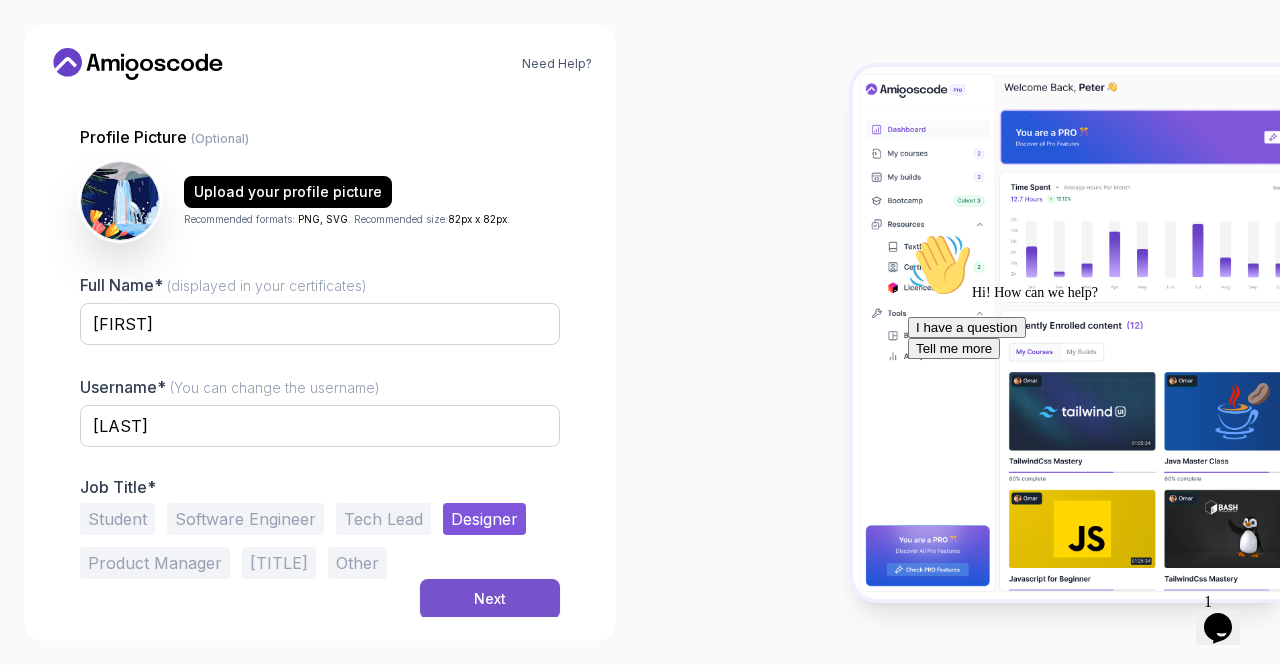 click on "Next" at bounding box center (490, 599) 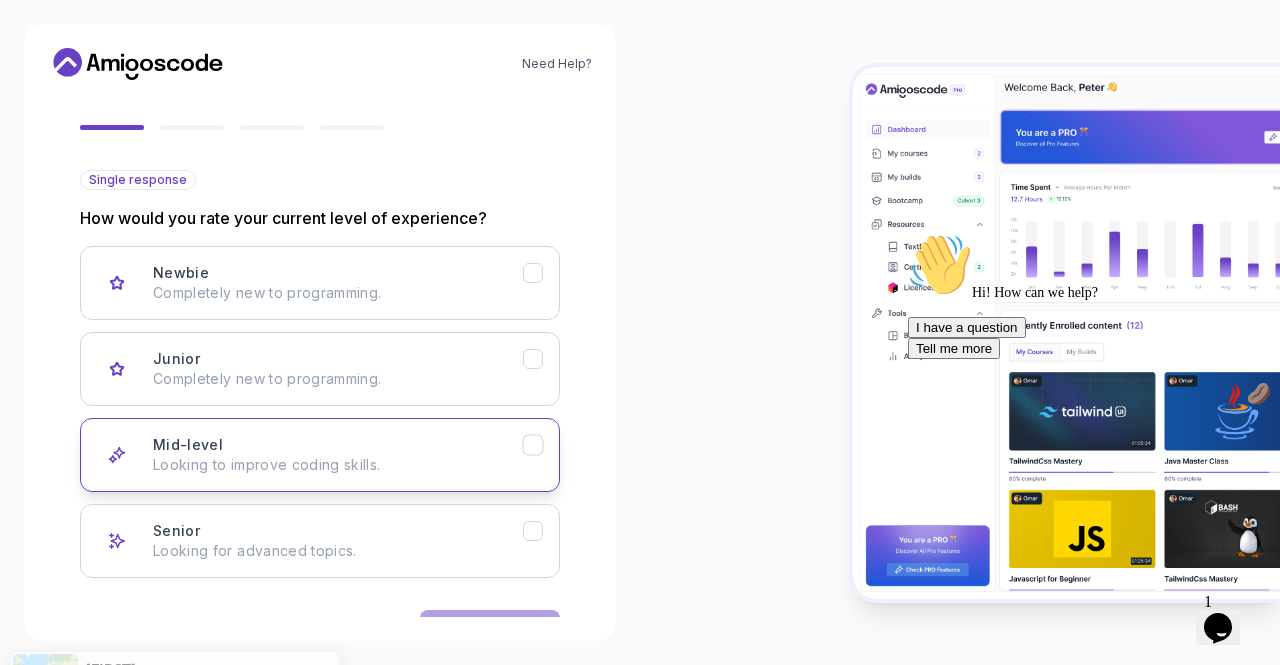 click on "Looking to improve coding skills." at bounding box center (338, 465) 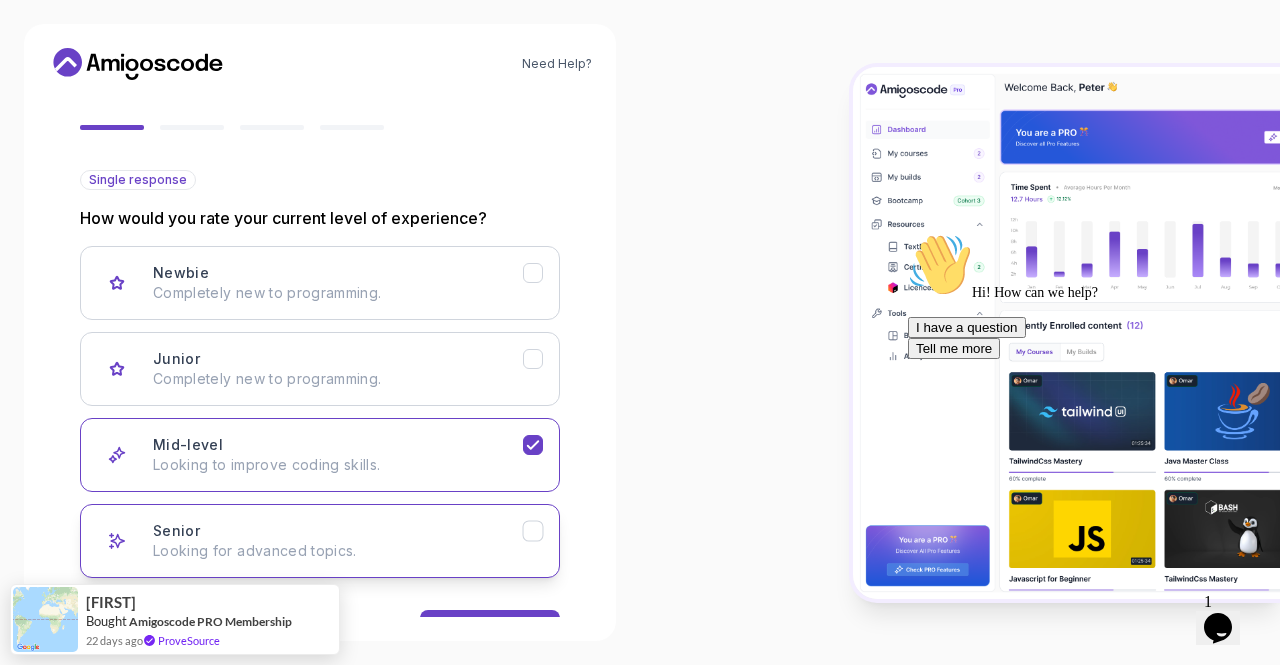 click on "Looking for advanced topics." at bounding box center (338, 551) 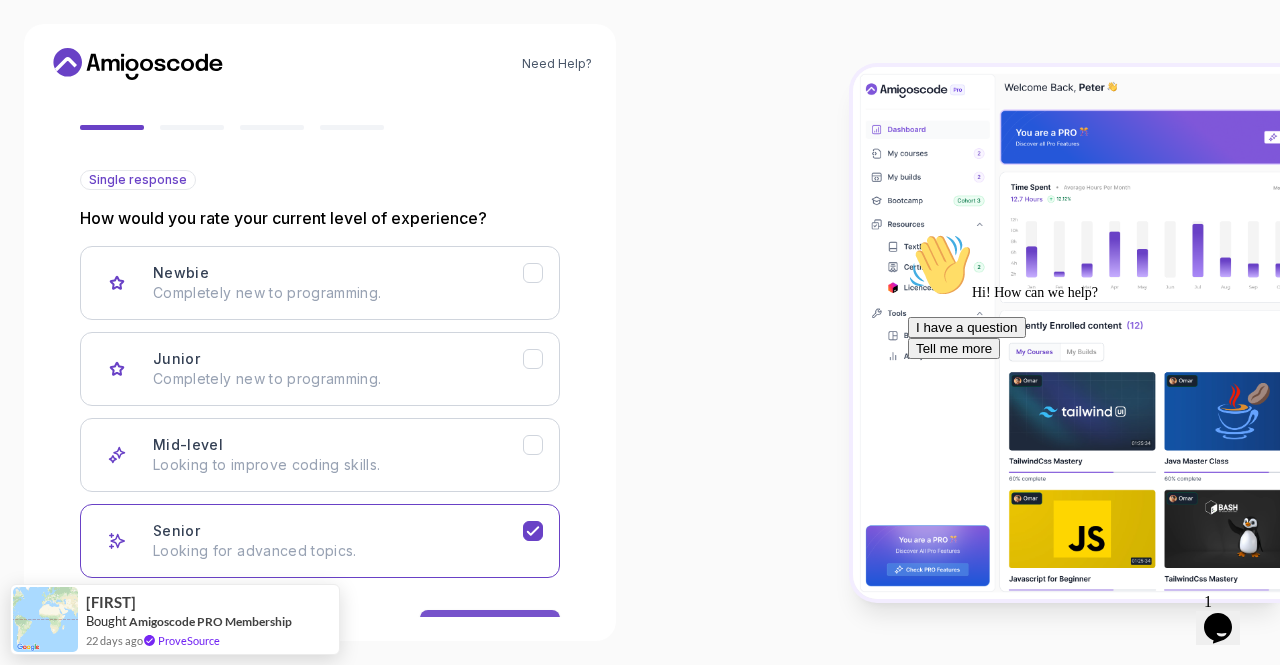 click on "Next" at bounding box center (490, 630) 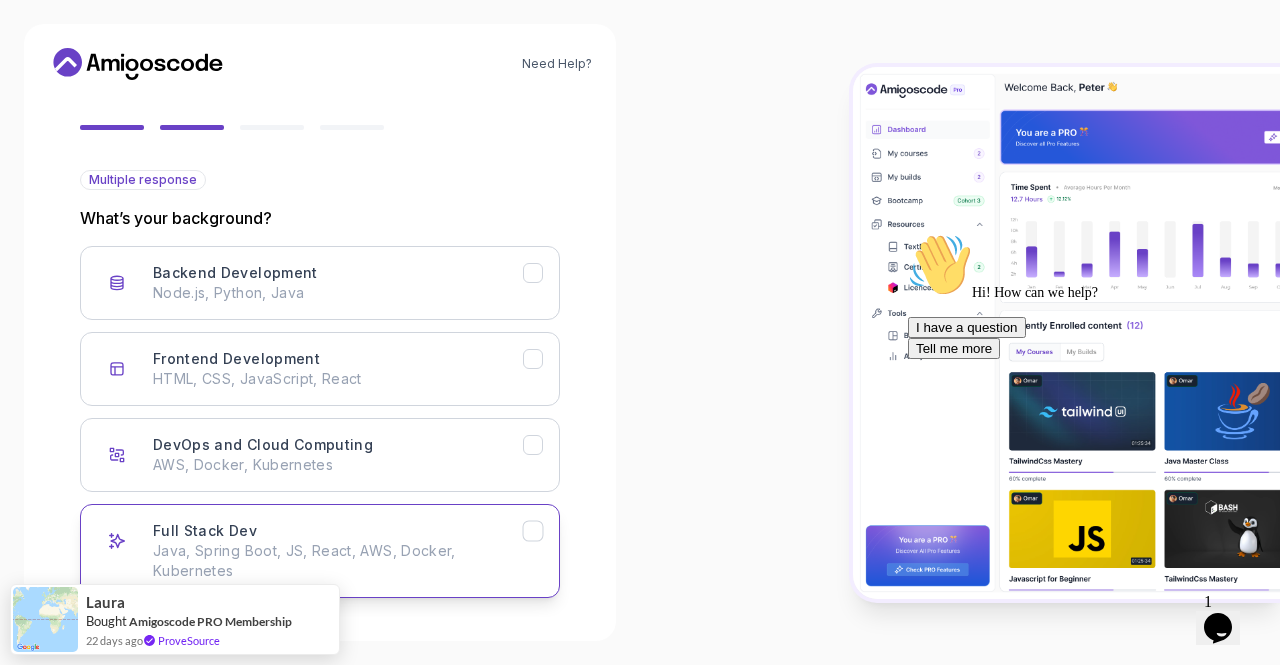 click on "Java, Spring Boot, JS, React, AWS, Docker, Kubernetes" at bounding box center (338, 561) 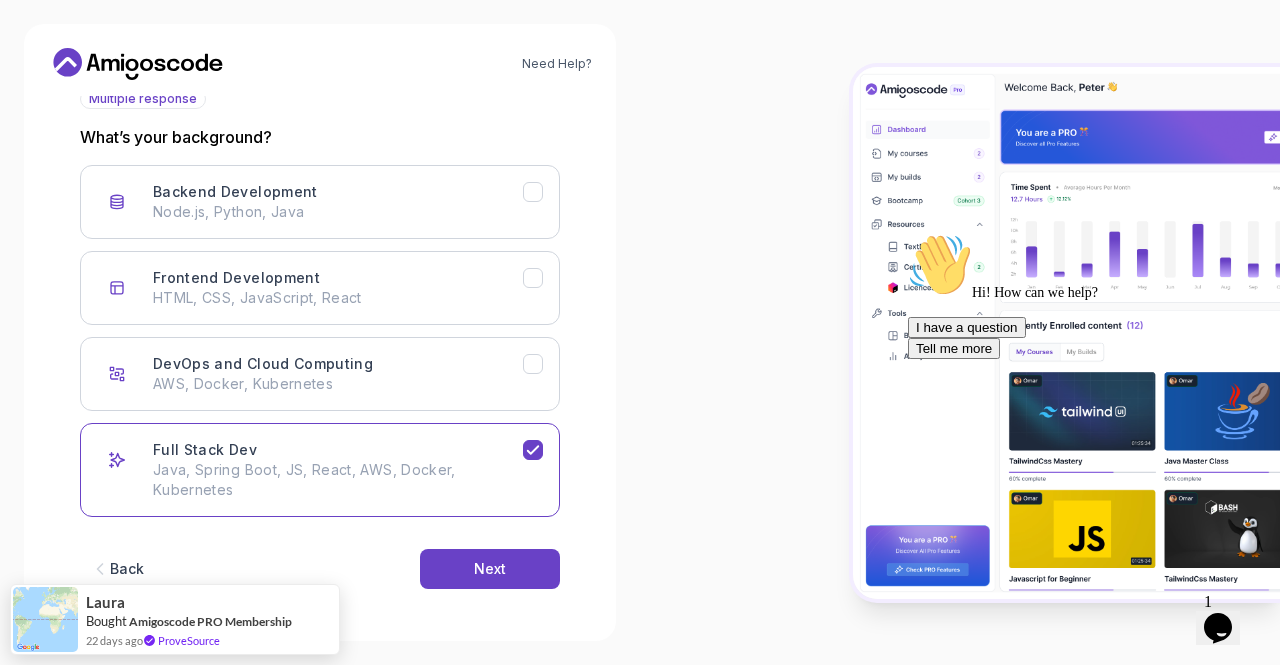scroll, scrollTop: 249, scrollLeft: 0, axis: vertical 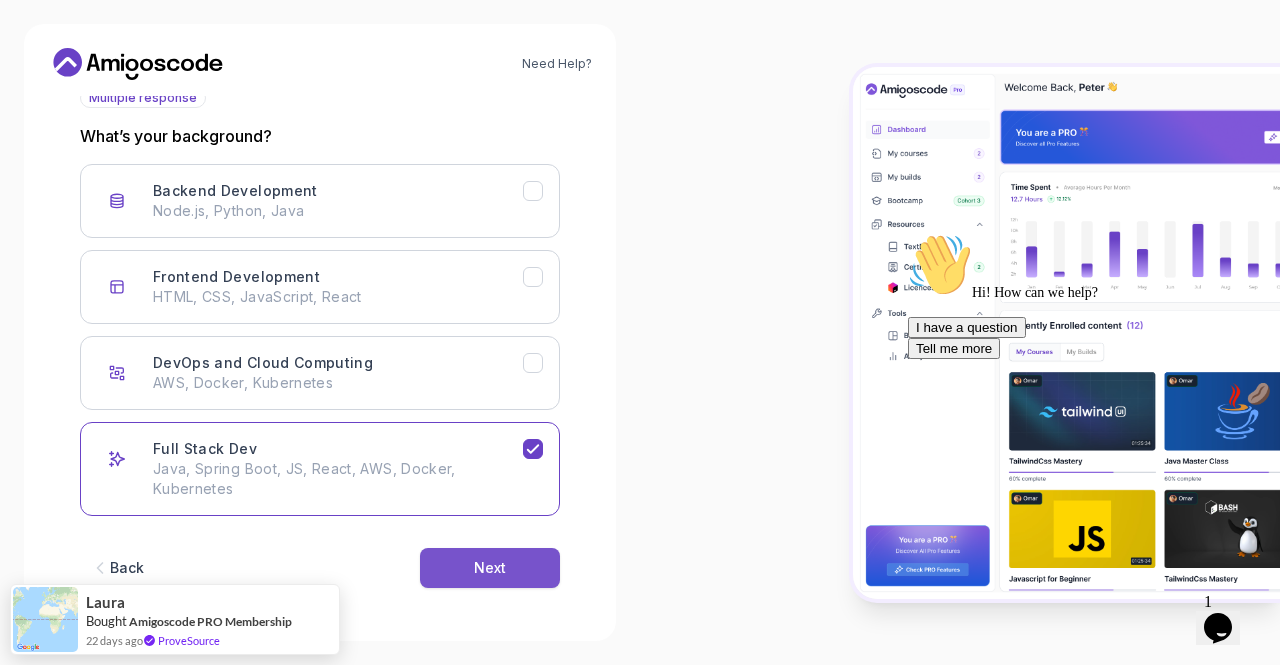 click on "Next" at bounding box center [490, 568] 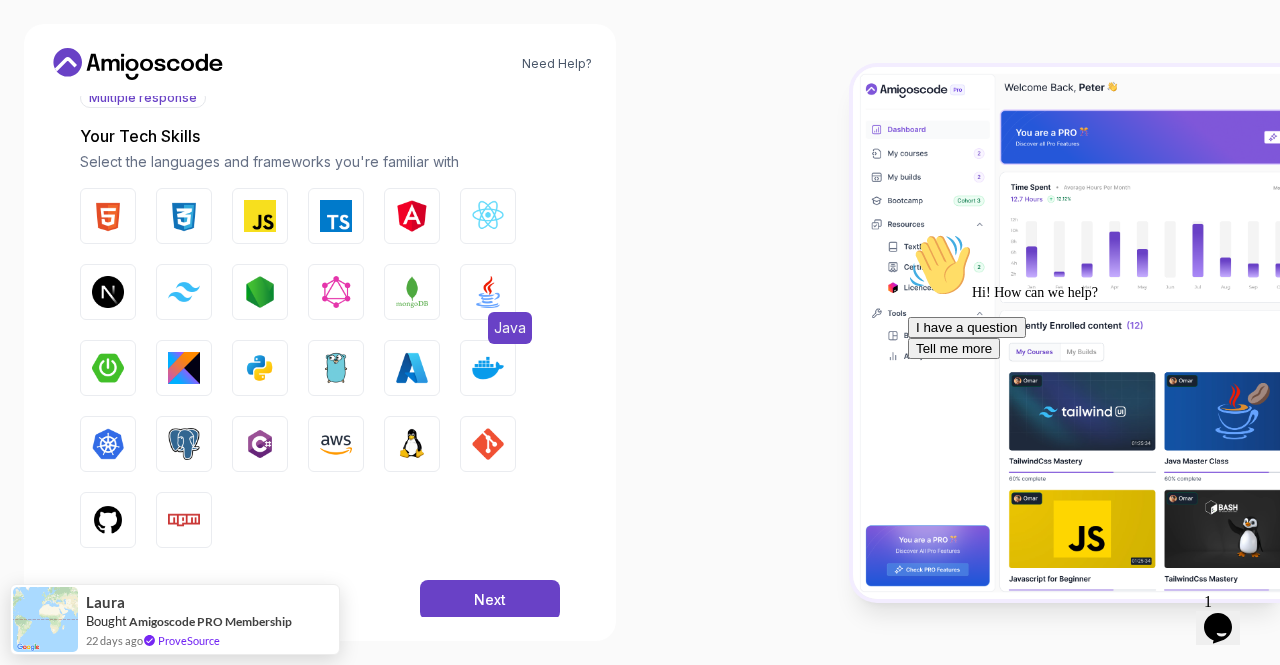 click at bounding box center [488, 292] 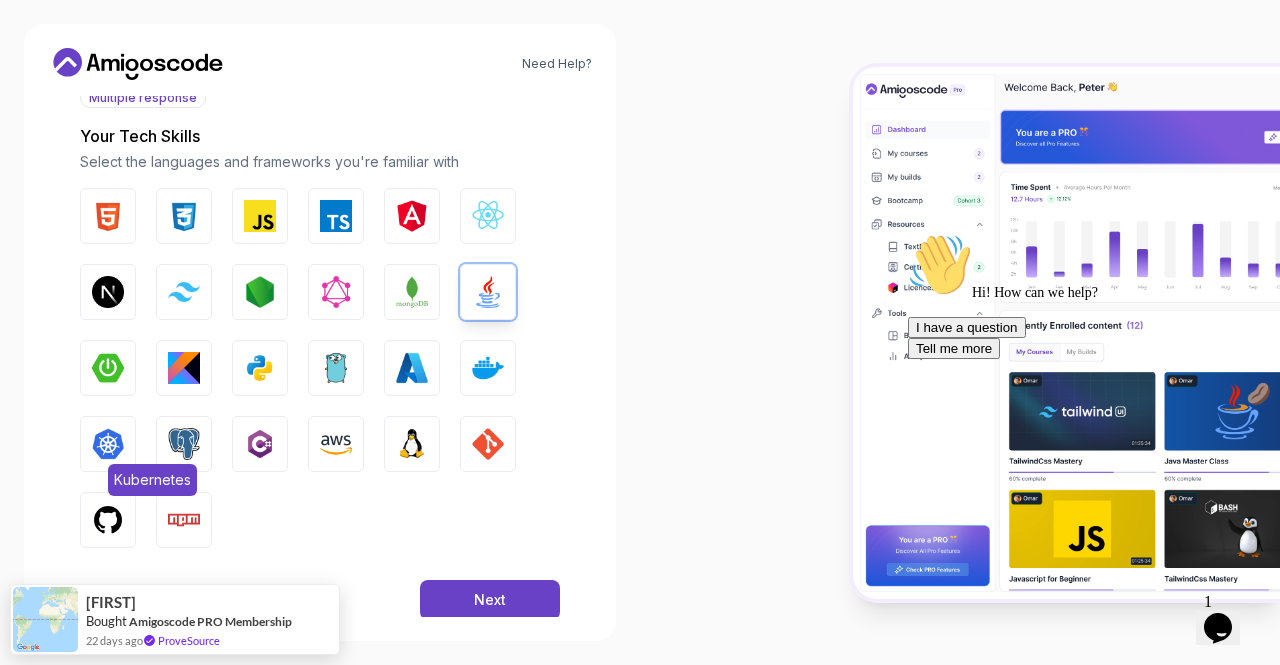 click at bounding box center [108, 444] 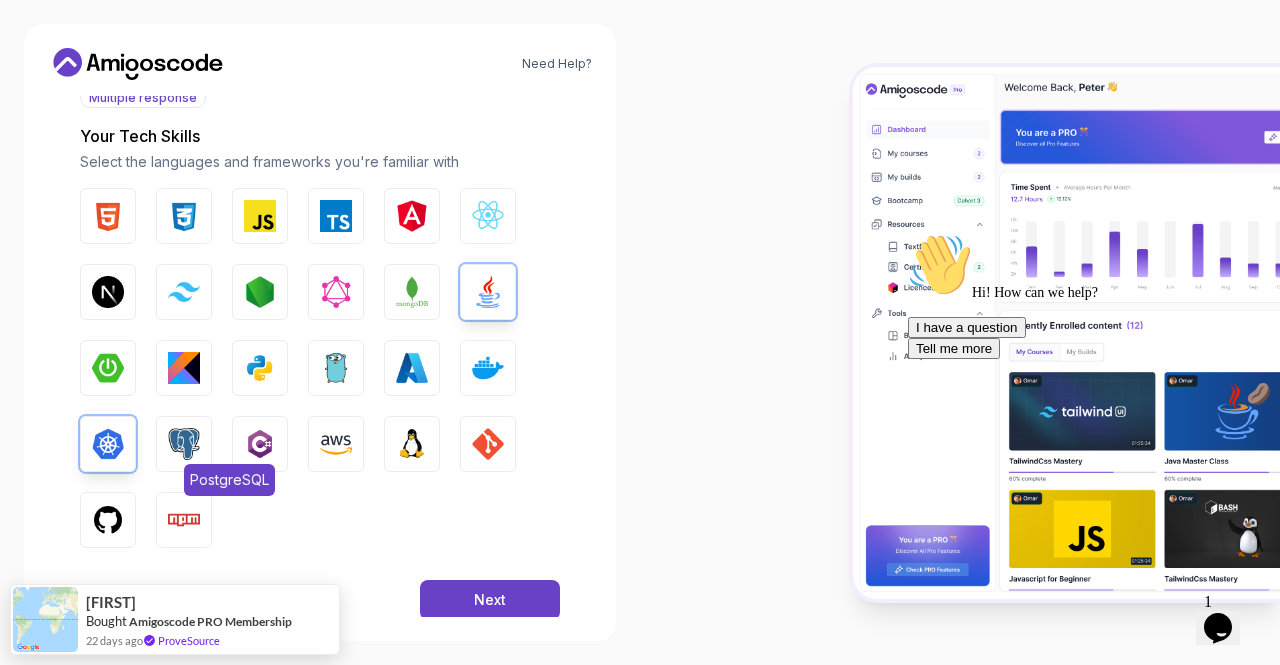click at bounding box center (184, 444) 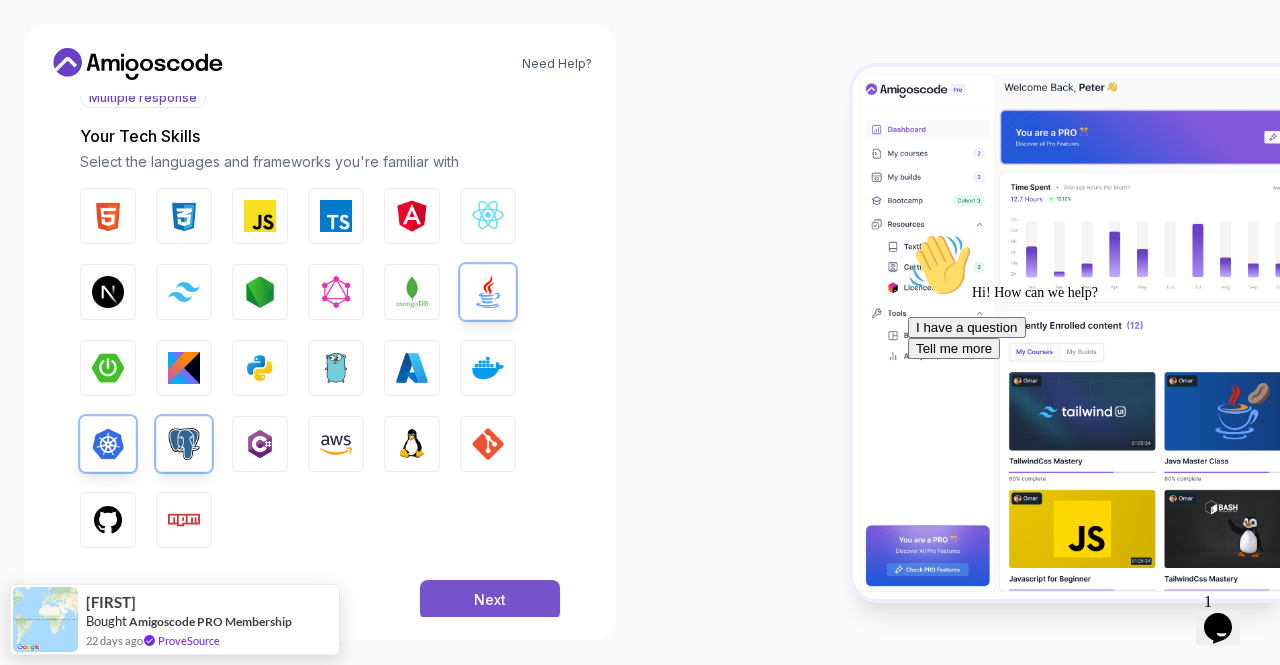 click on "Next" at bounding box center [490, 600] 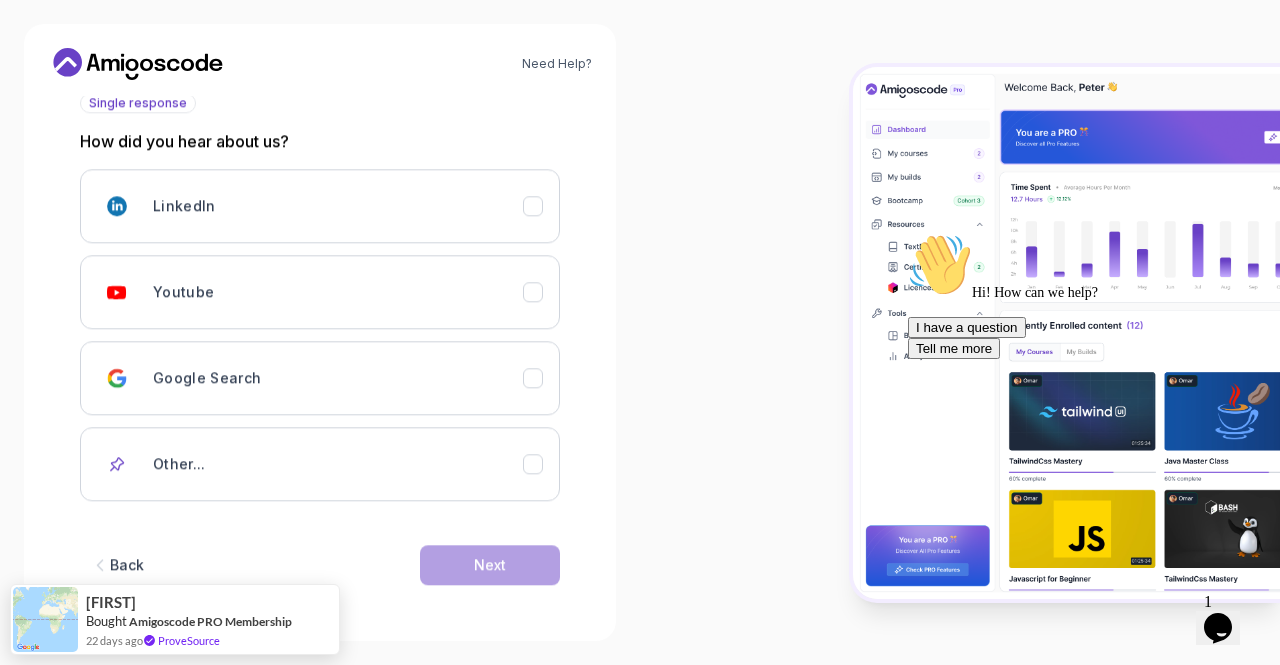 scroll, scrollTop: 241, scrollLeft: 0, axis: vertical 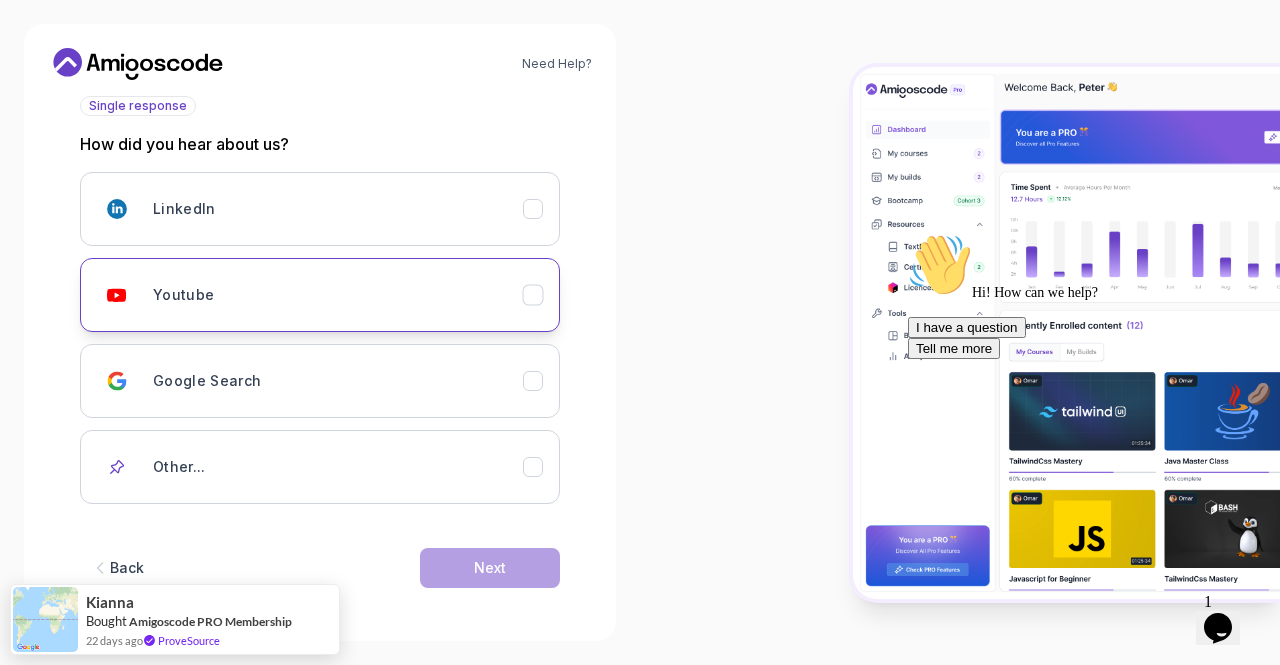 click 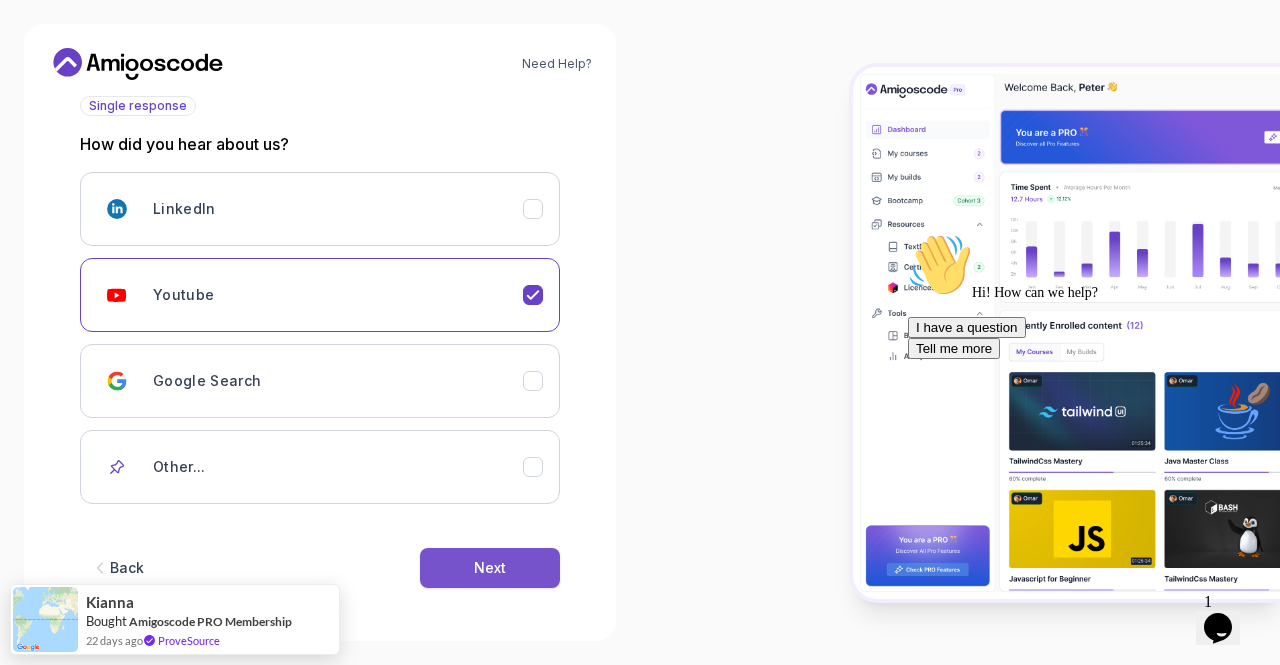 click on "Next" at bounding box center (490, 568) 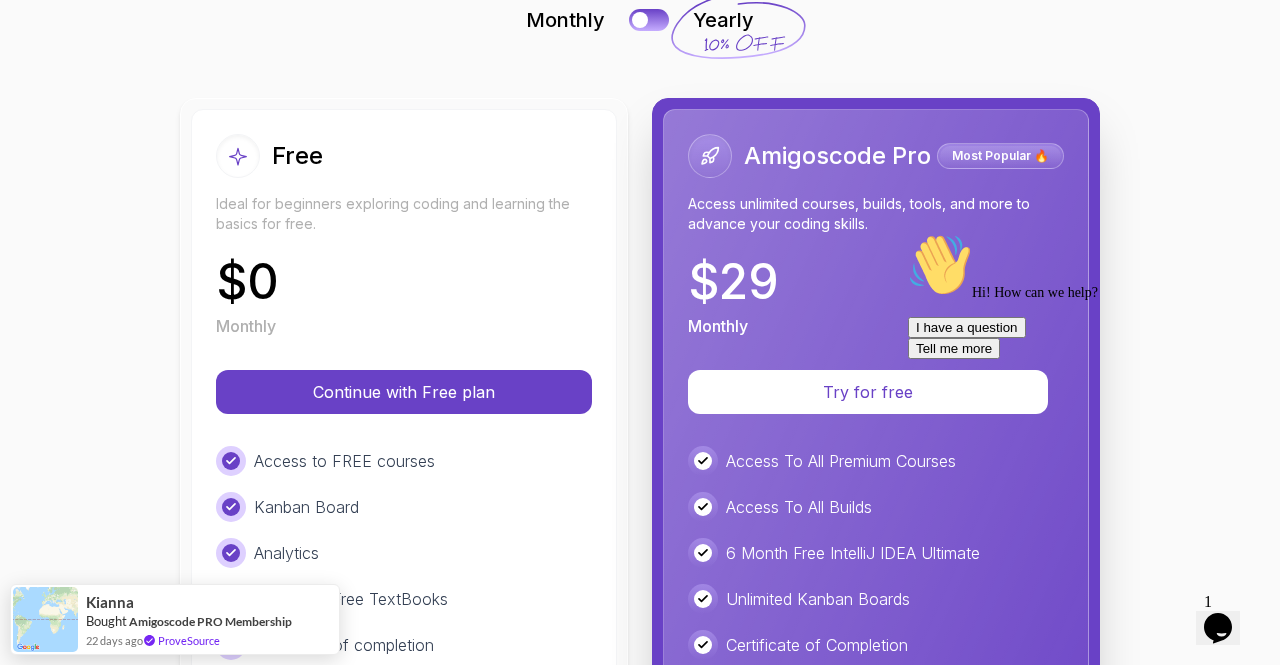 scroll, scrollTop: 151, scrollLeft: 0, axis: vertical 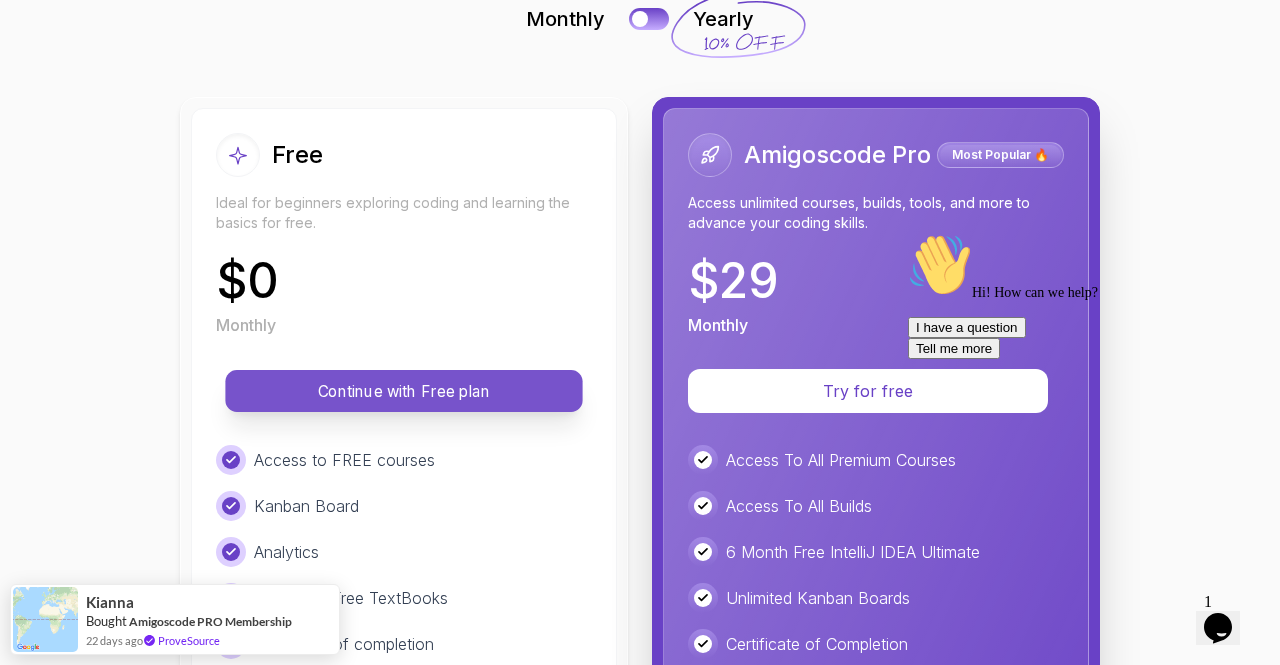 click on "Continue with Free plan" at bounding box center (403, 391) 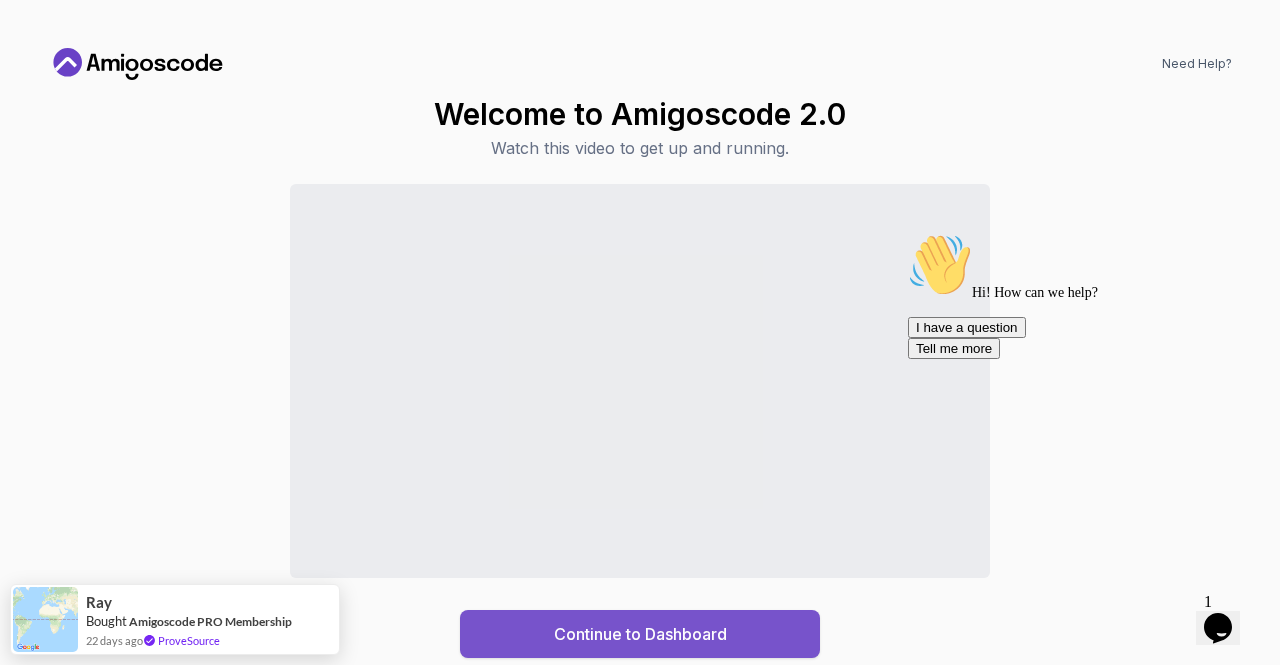 click on "Continue to Dashboard" at bounding box center (640, 634) 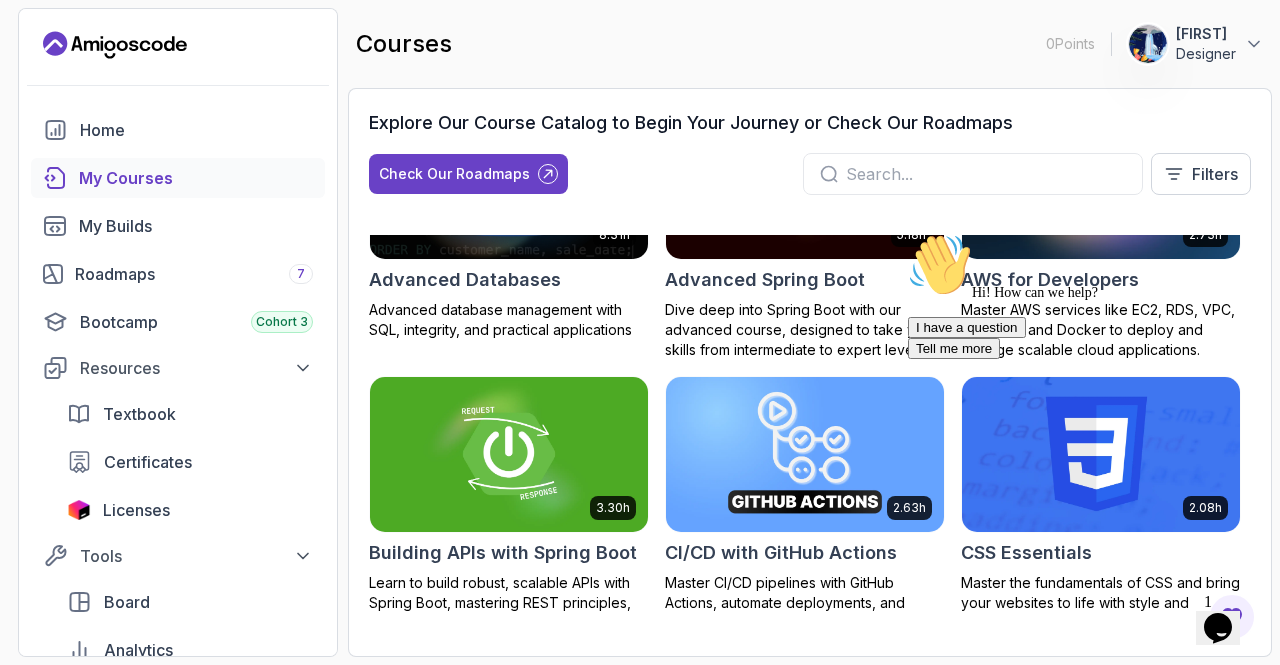 scroll, scrollTop: 150, scrollLeft: 0, axis: vertical 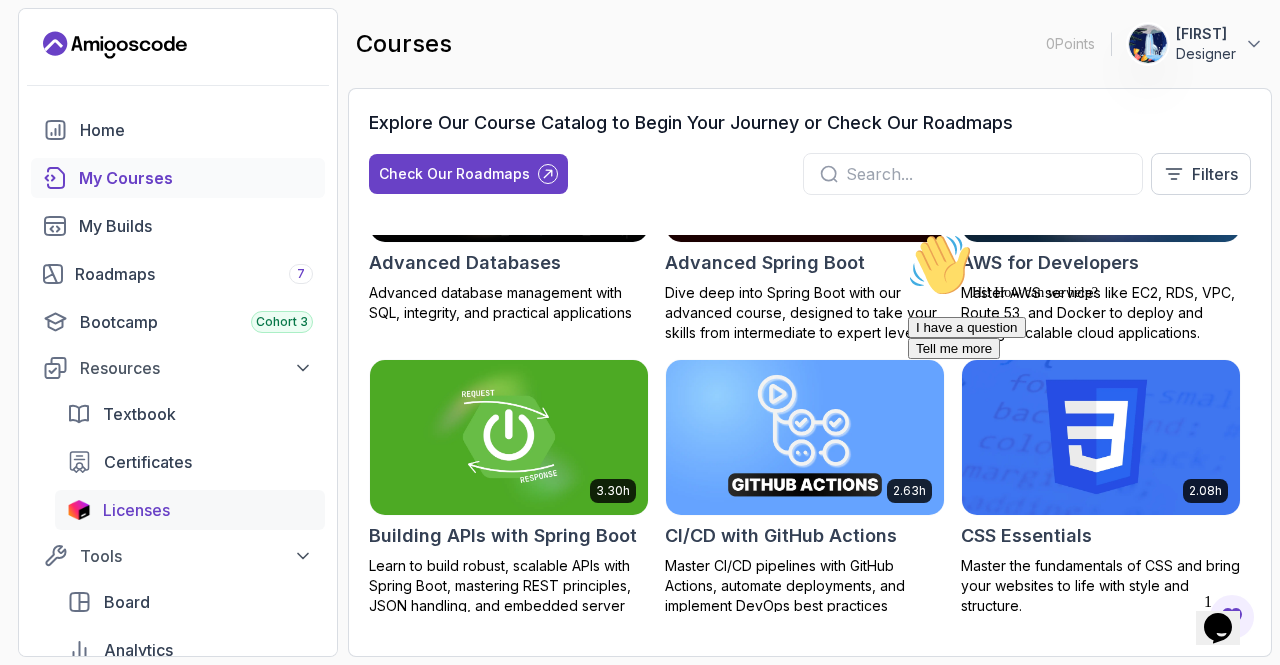 click on "Licenses" at bounding box center (208, 510) 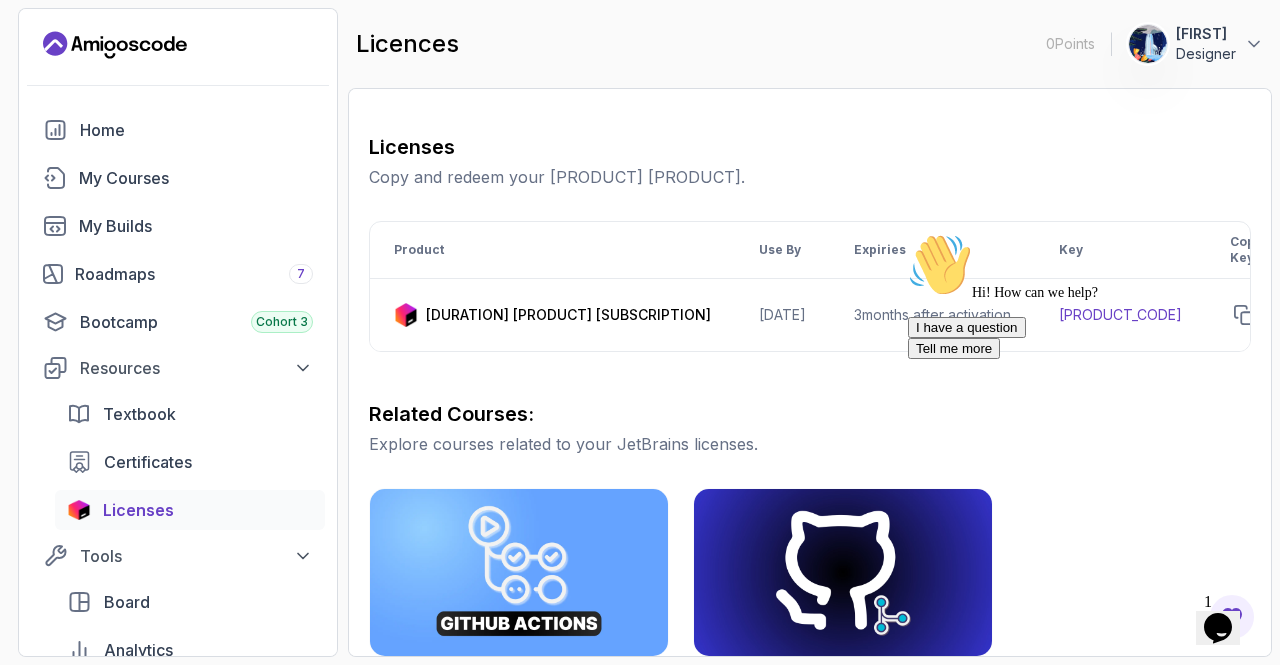 scroll, scrollTop: 266, scrollLeft: 0, axis: vertical 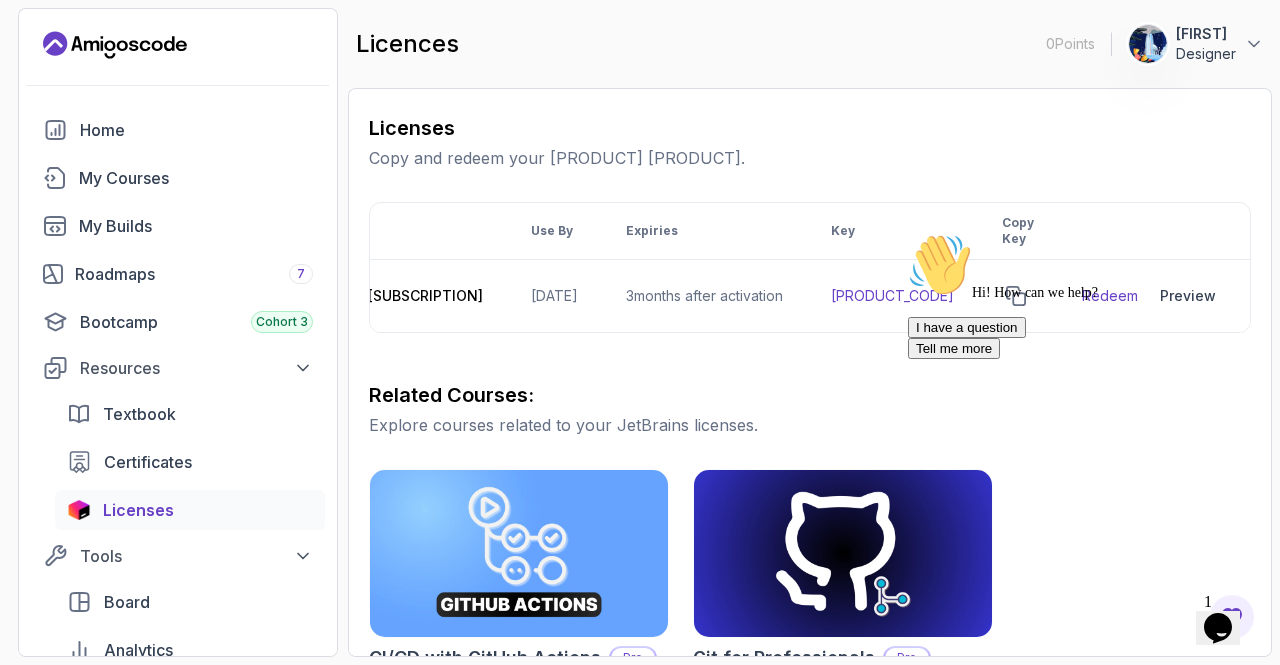 drag, startPoint x: 885, startPoint y: 336, endPoint x: 222, endPoint y: 117, distance: 698.23346 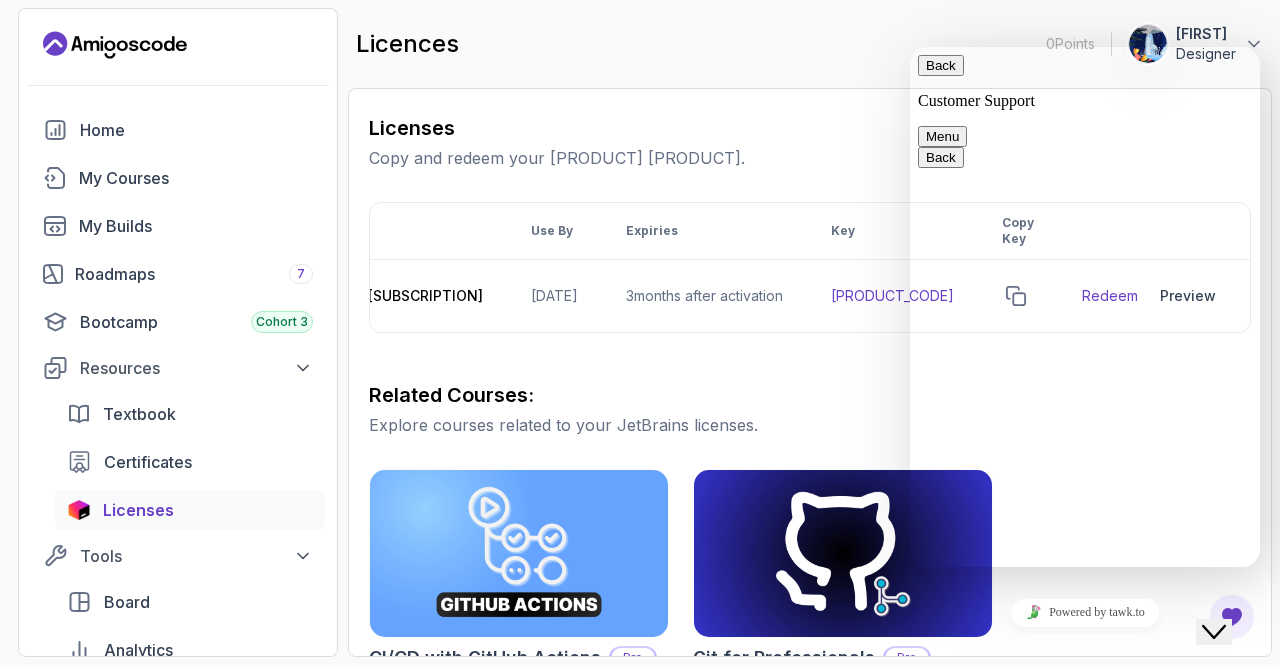click on "Copy and redeem your [PRODUCT] [PRODUCT]." at bounding box center [810, 158] 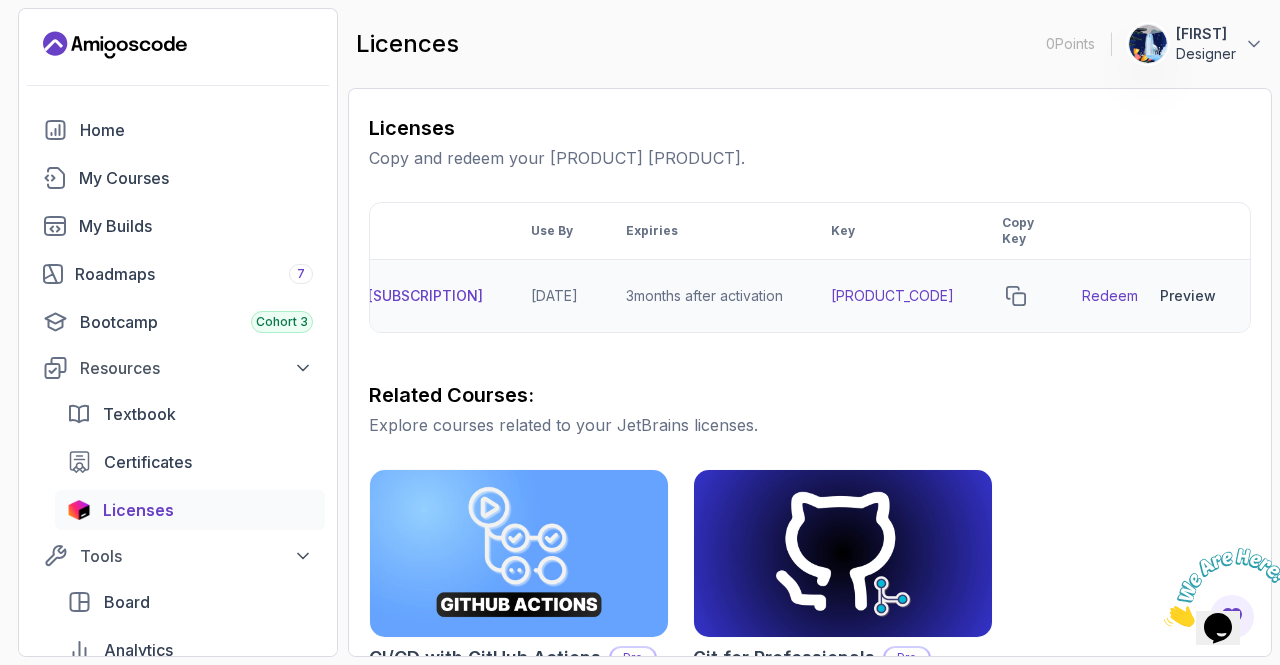 click on "Redeem" at bounding box center (1110, 296) 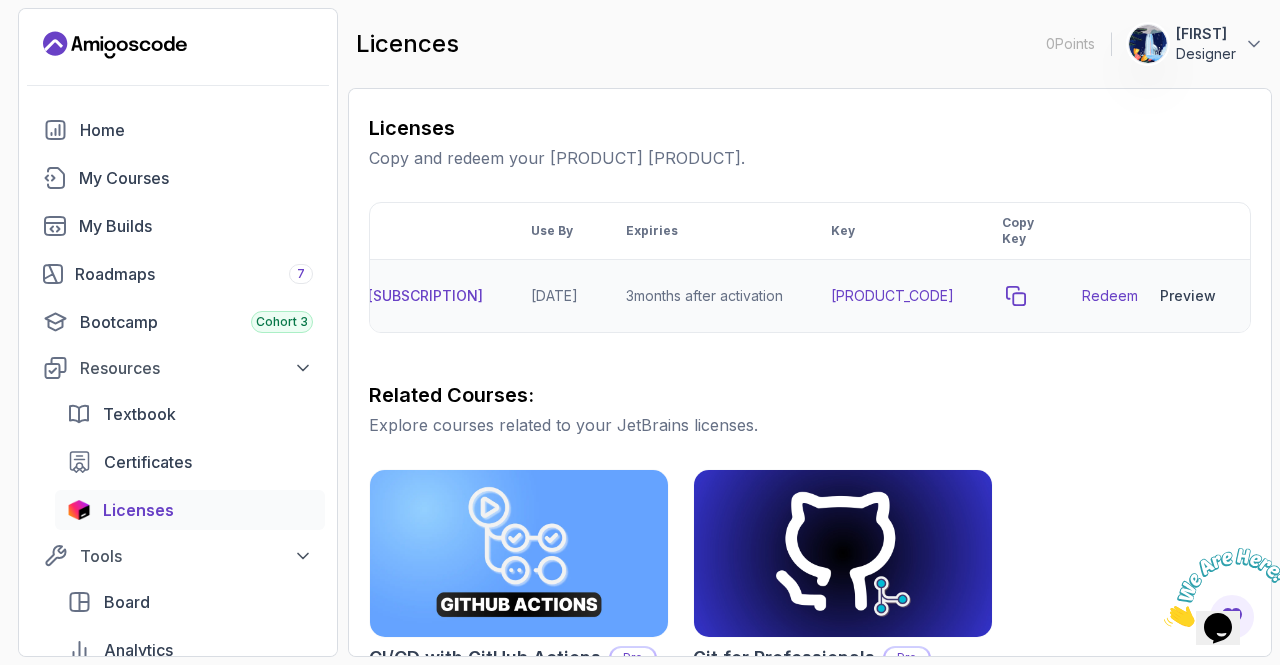click 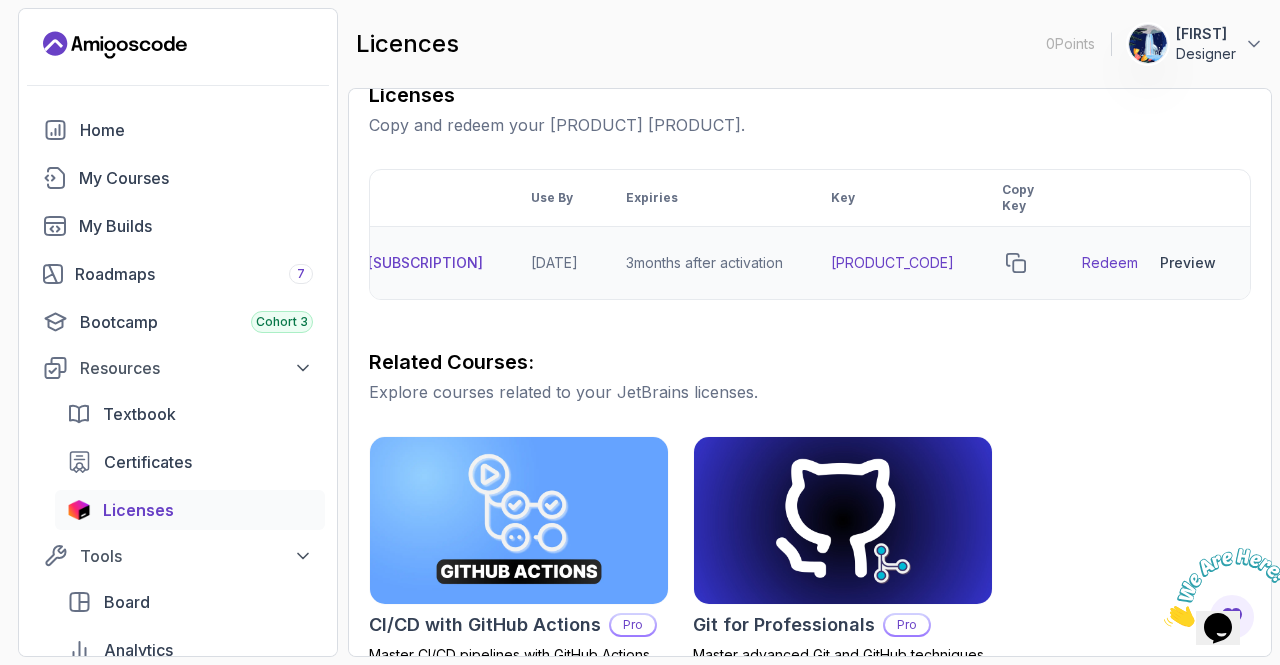 scroll, scrollTop: 300, scrollLeft: 0, axis: vertical 